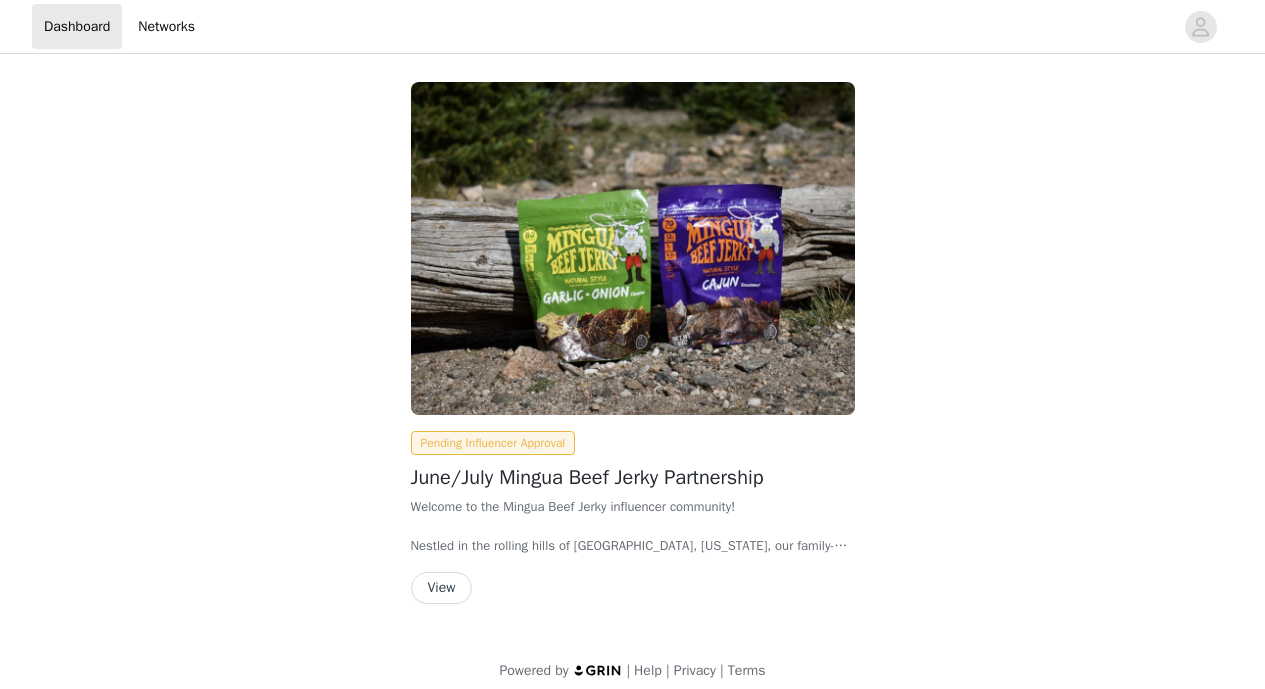 scroll, scrollTop: 0, scrollLeft: 0, axis: both 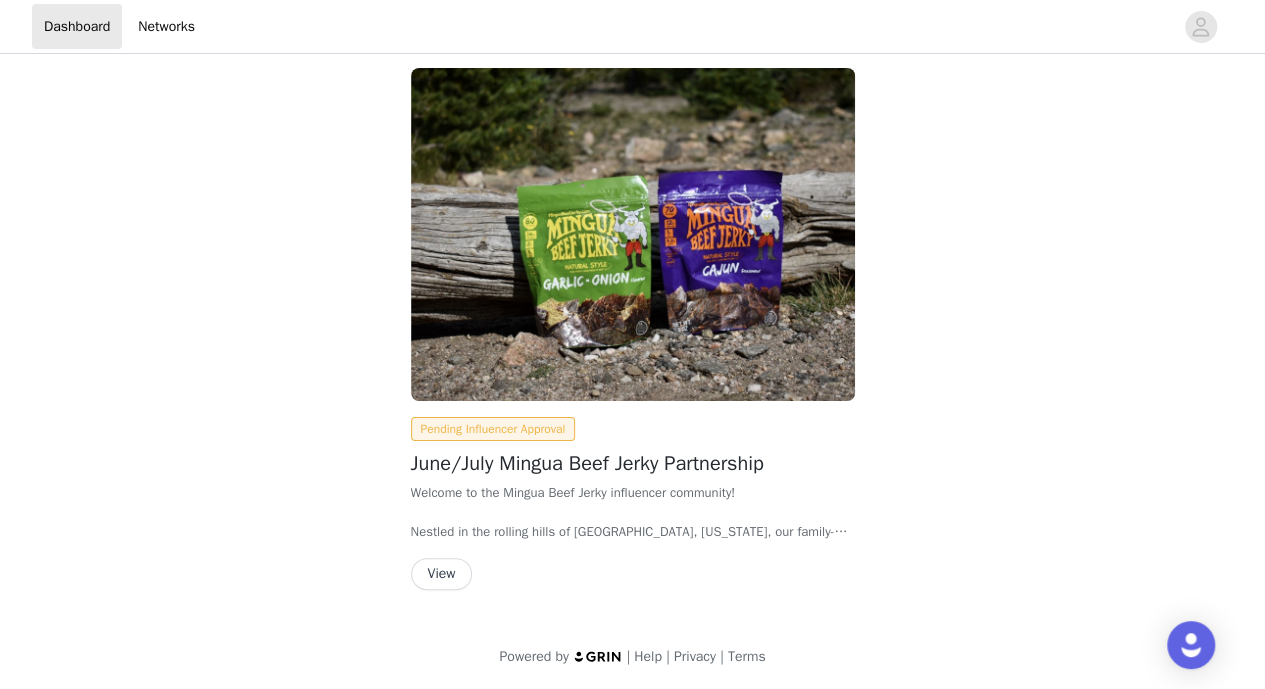 click on "View" at bounding box center [442, 574] 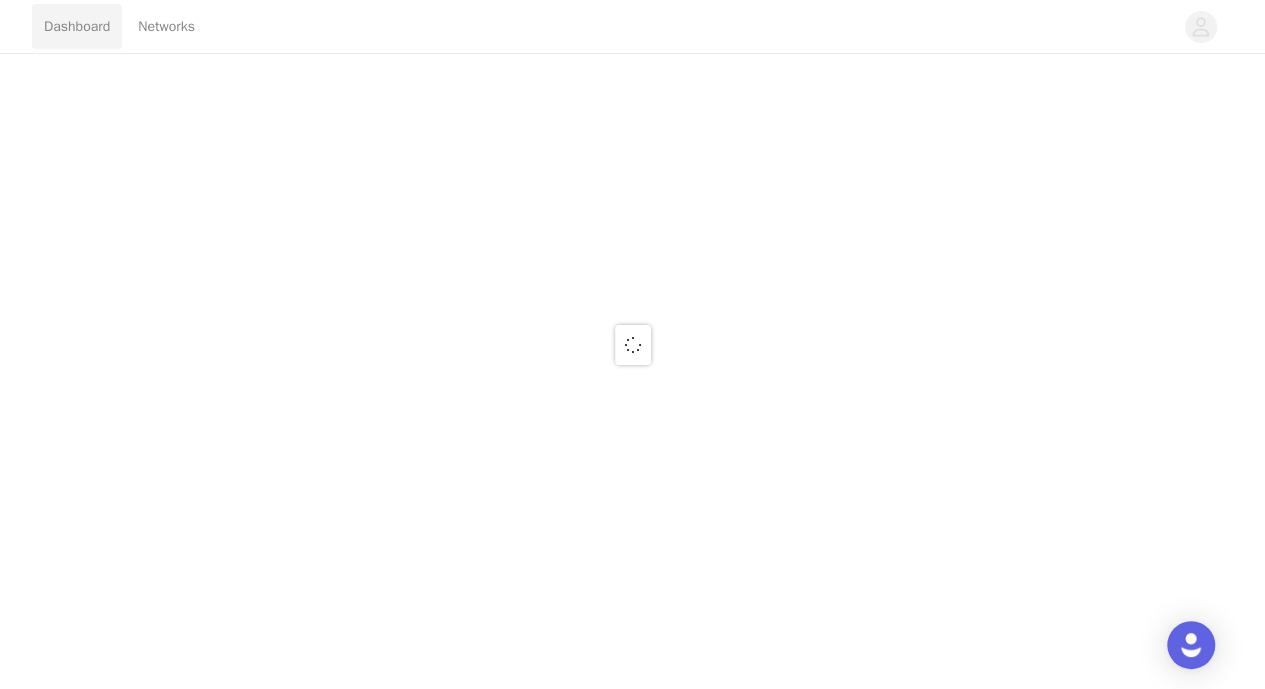 scroll, scrollTop: 0, scrollLeft: 0, axis: both 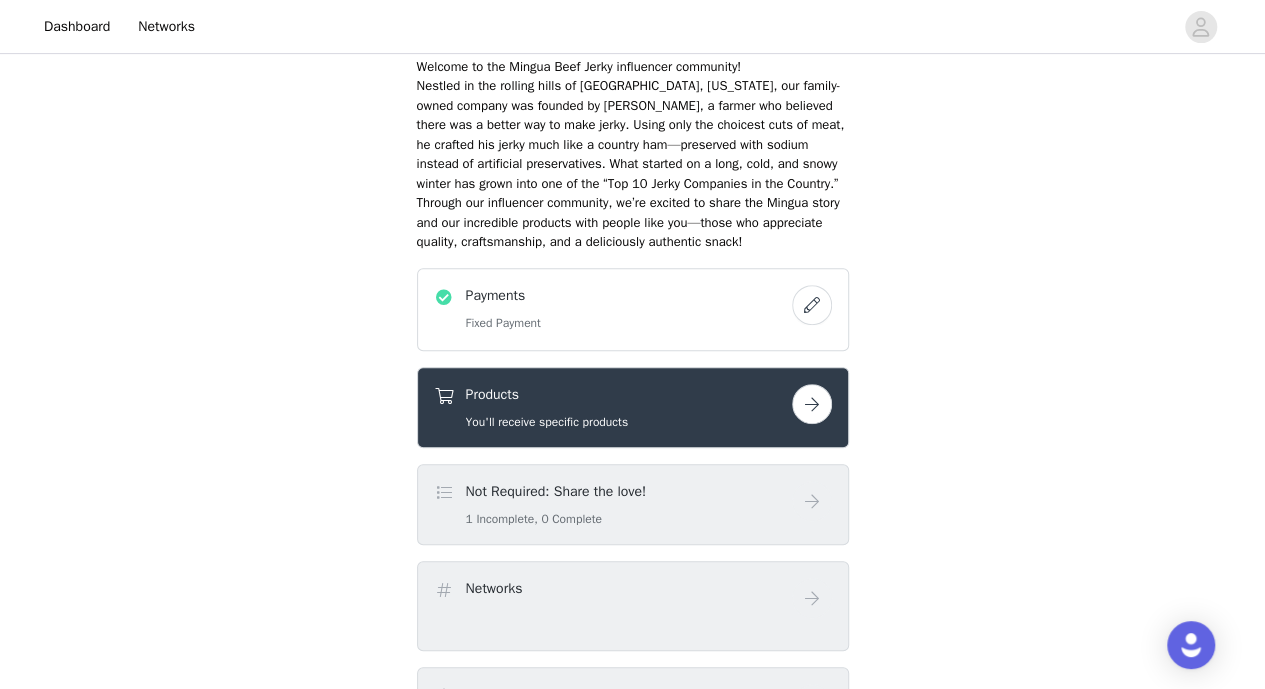 click on "Payments" at bounding box center (503, 295) 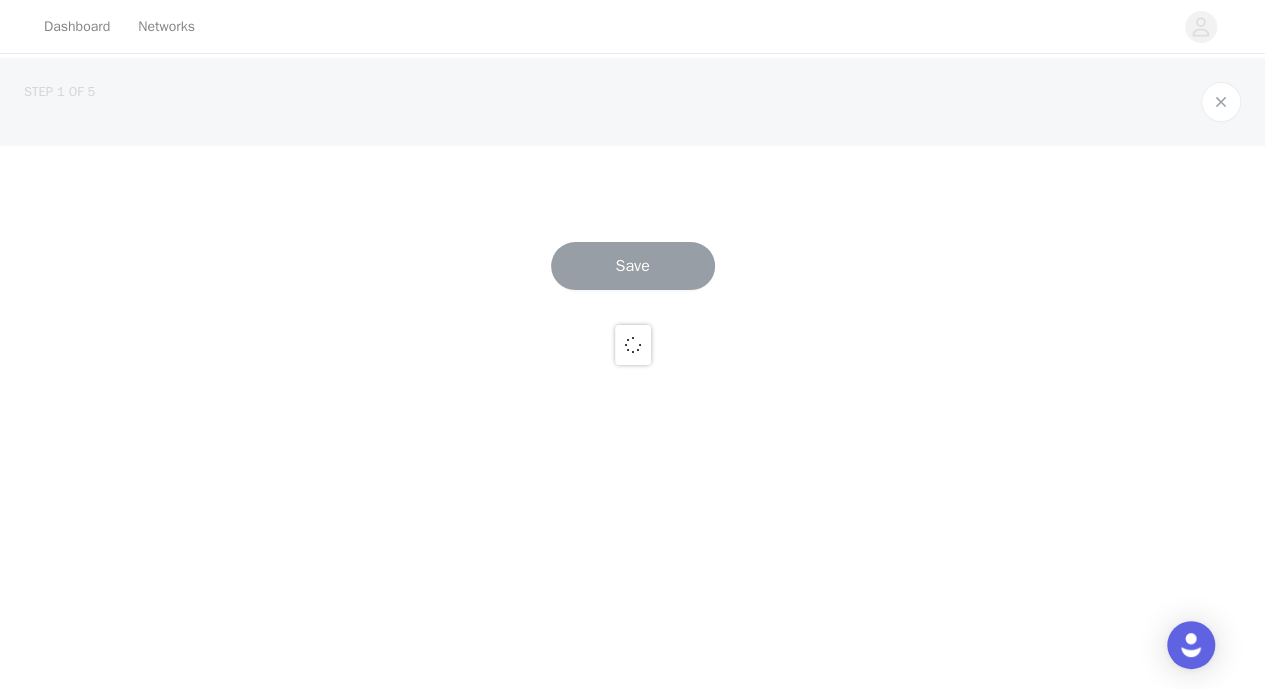 scroll, scrollTop: 0, scrollLeft: 0, axis: both 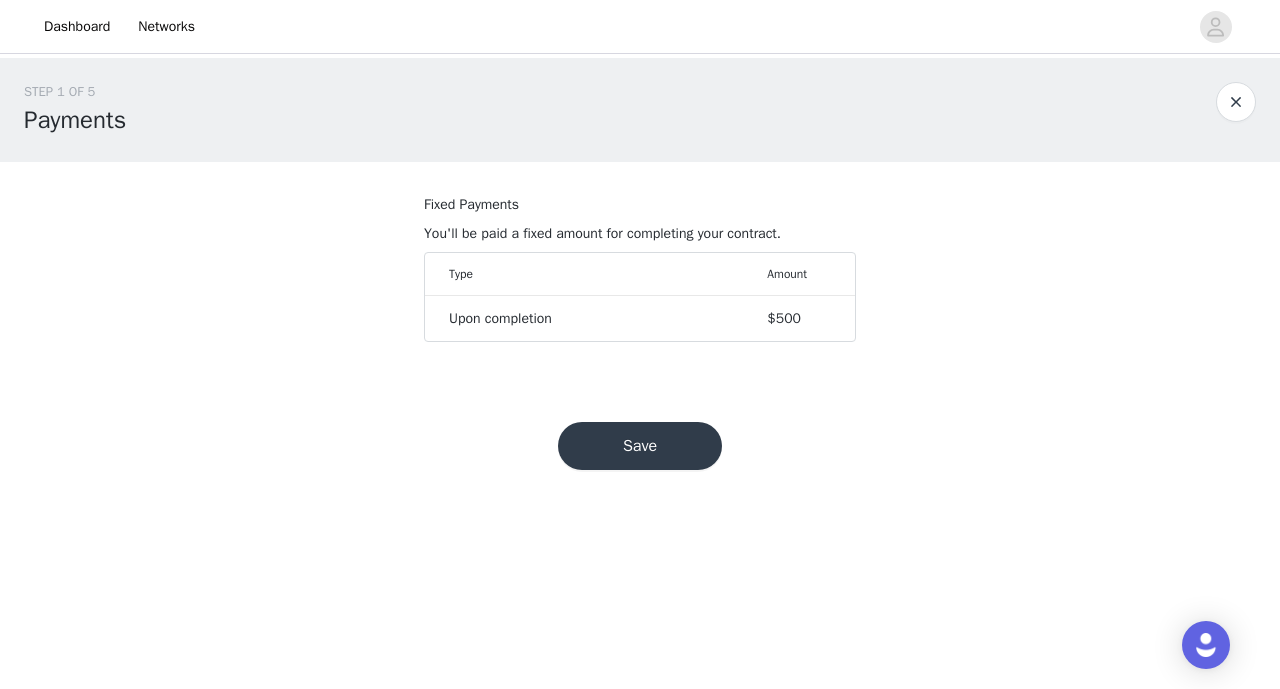 click at bounding box center (1236, 102) 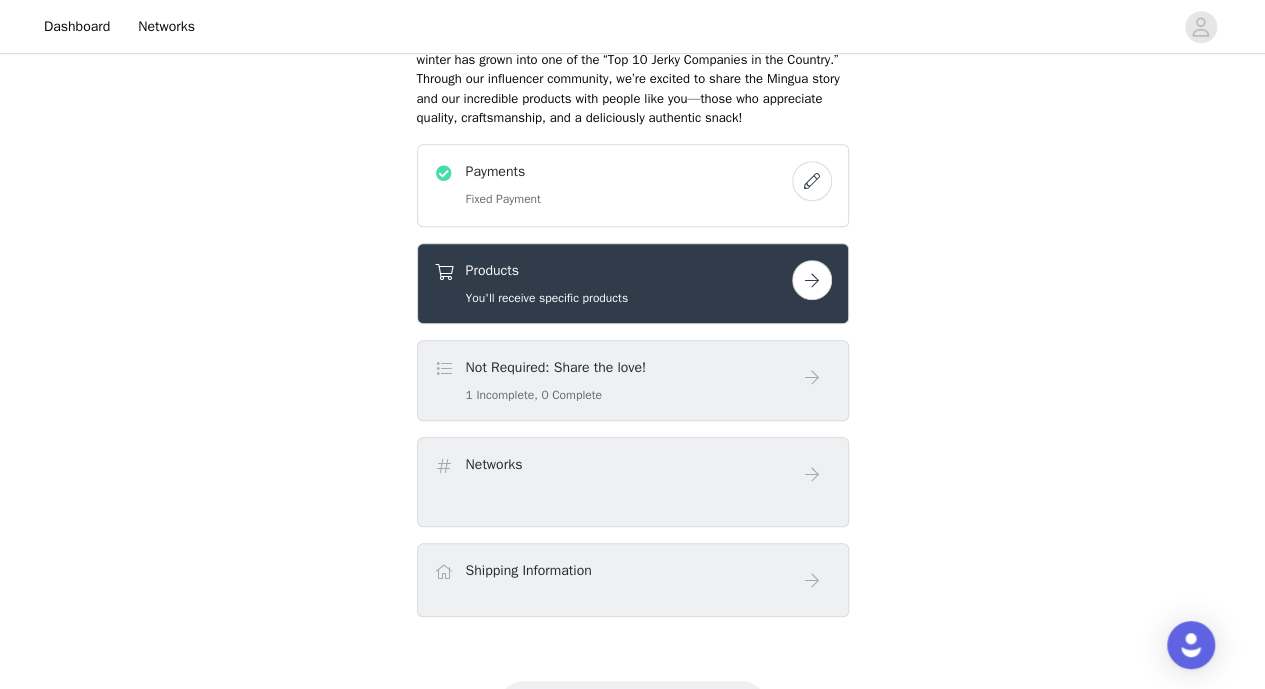 scroll, scrollTop: 512, scrollLeft: 0, axis: vertical 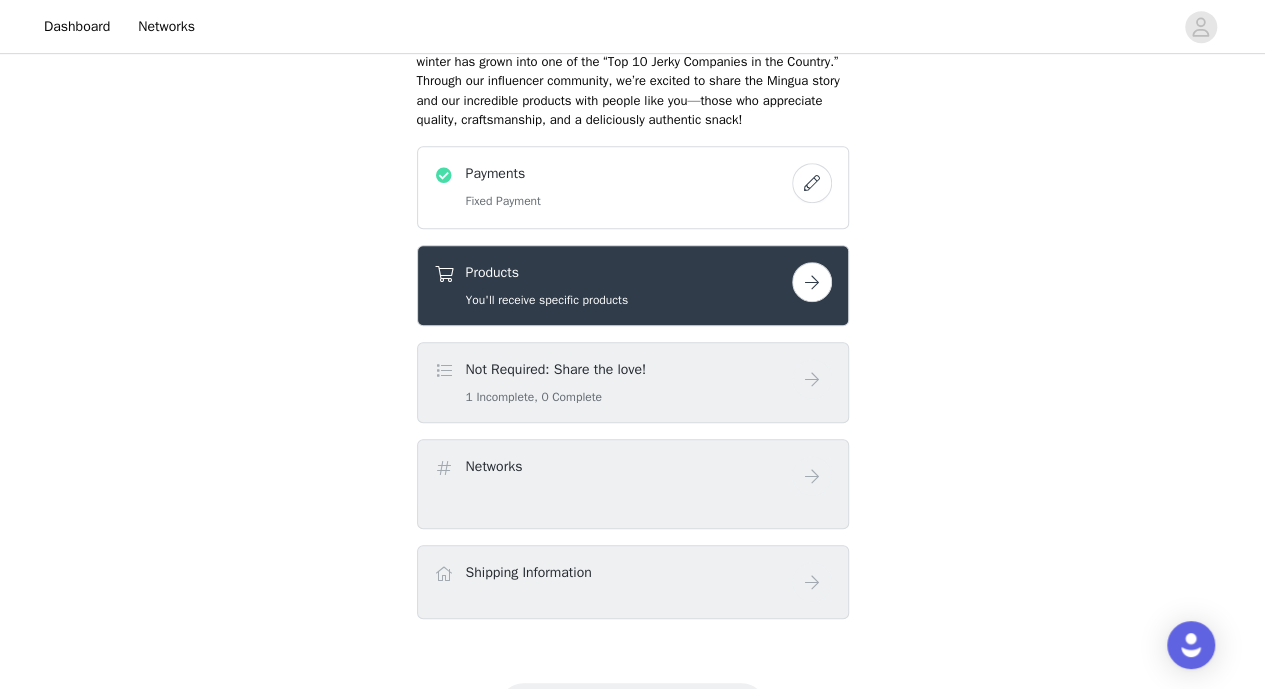 click on "Products   You'll receive specific products" at bounding box center (613, 285) 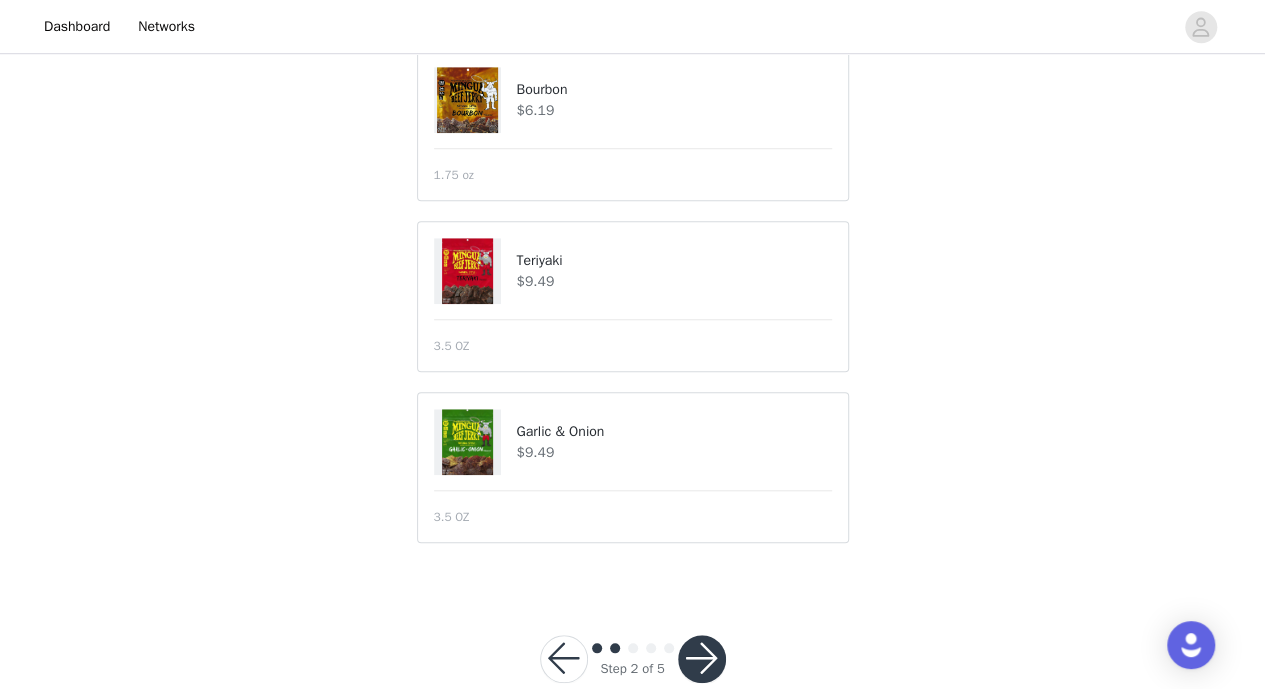 scroll, scrollTop: 700, scrollLeft: 0, axis: vertical 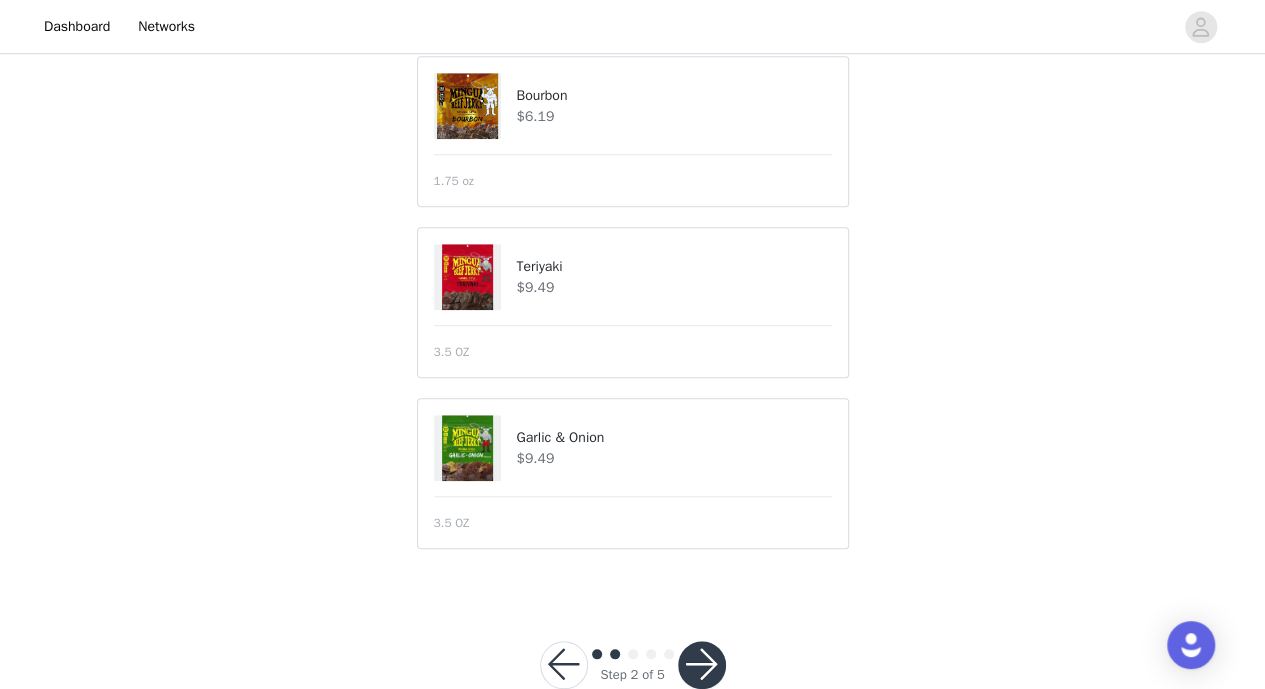 click at bounding box center (702, 665) 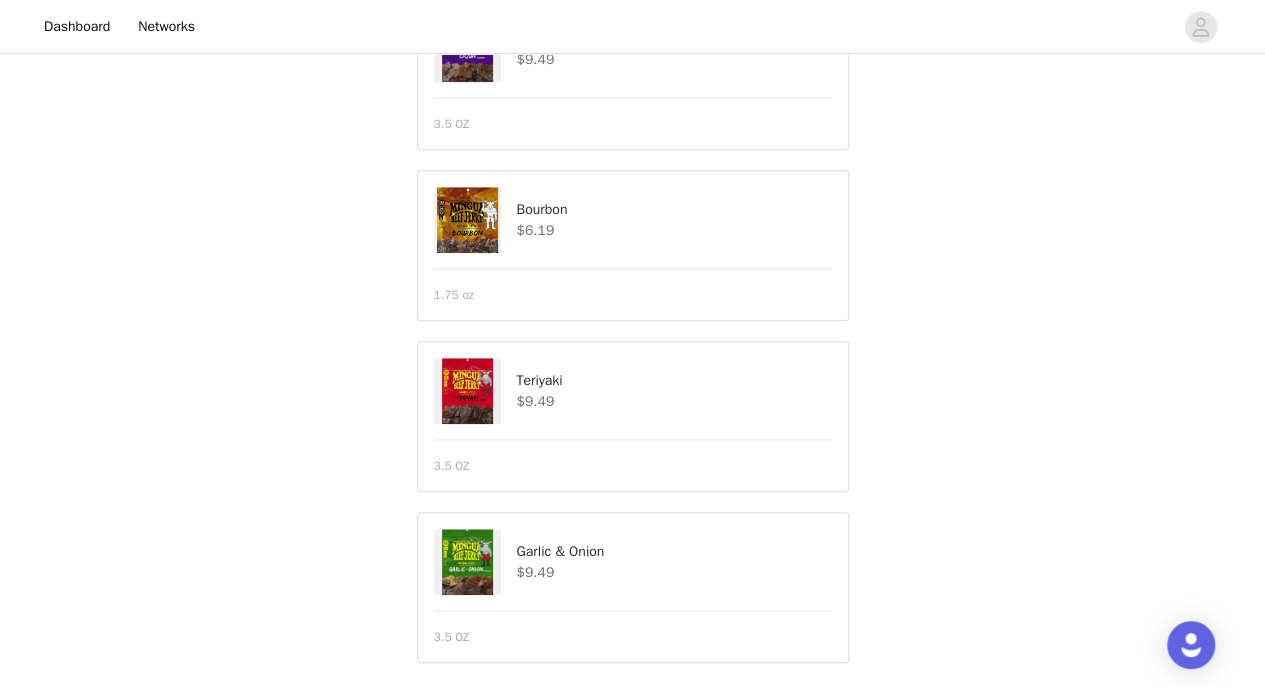 scroll, scrollTop: 855, scrollLeft: 0, axis: vertical 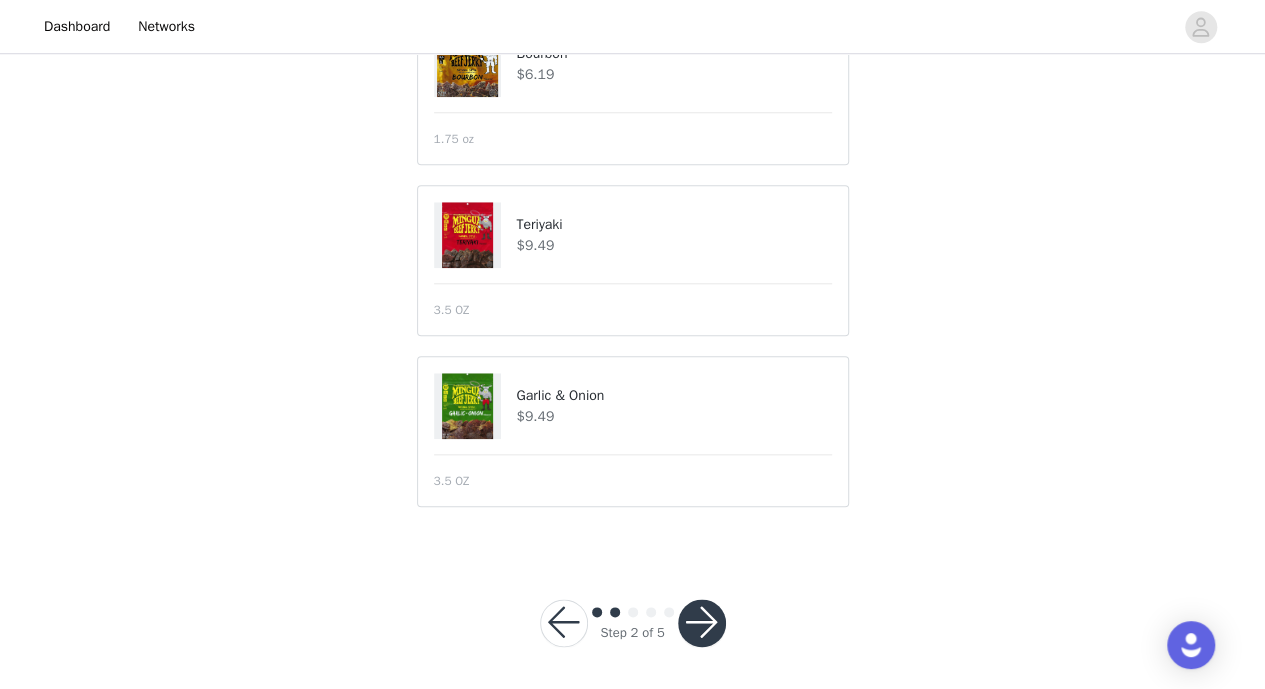 click at bounding box center (702, 623) 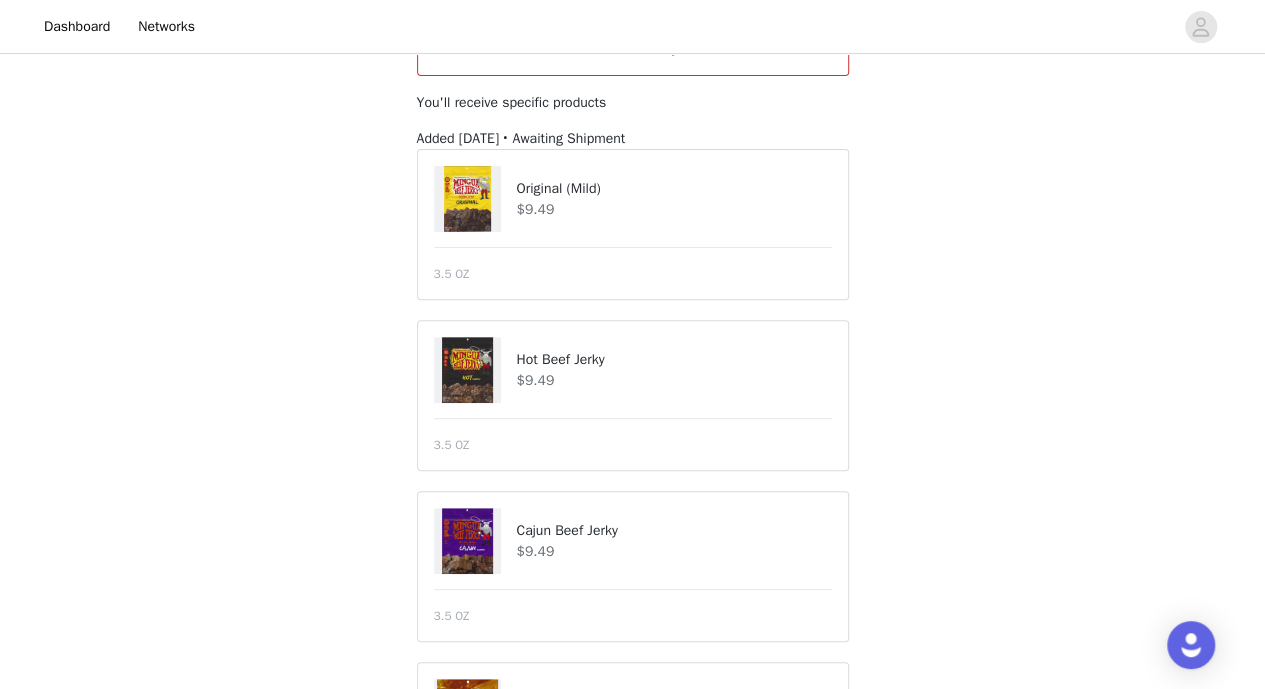 scroll, scrollTop: 0, scrollLeft: 0, axis: both 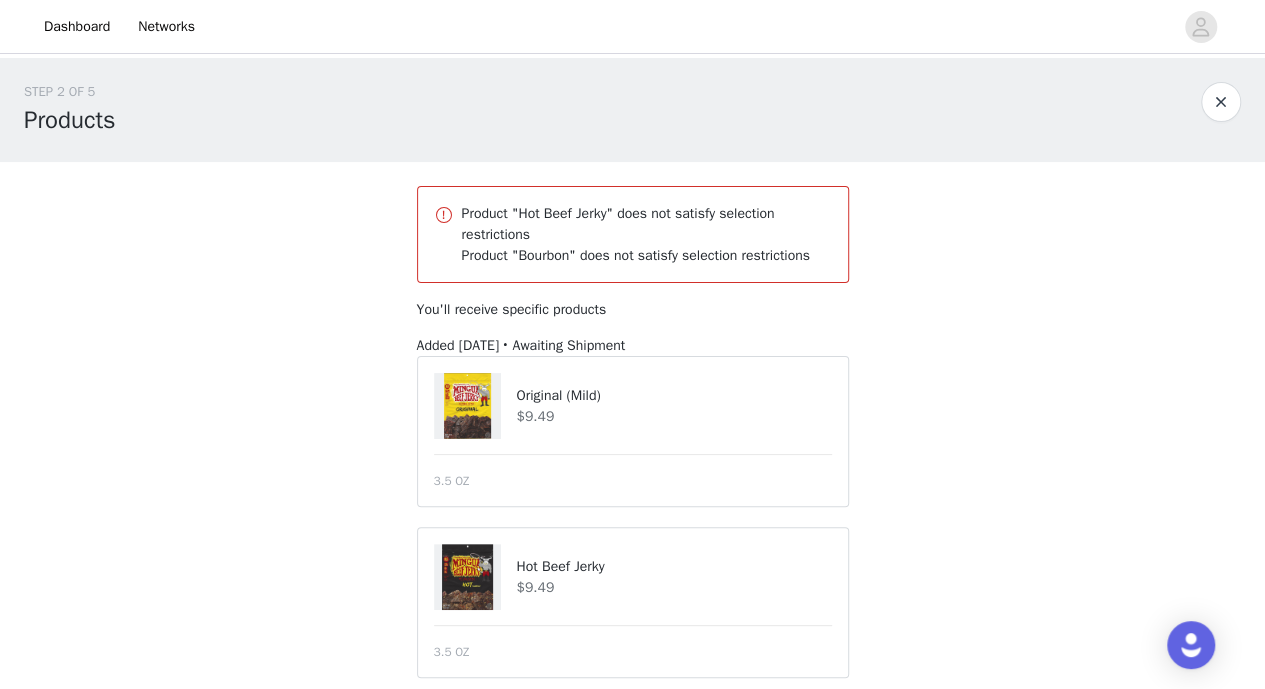 click at bounding box center [1221, 102] 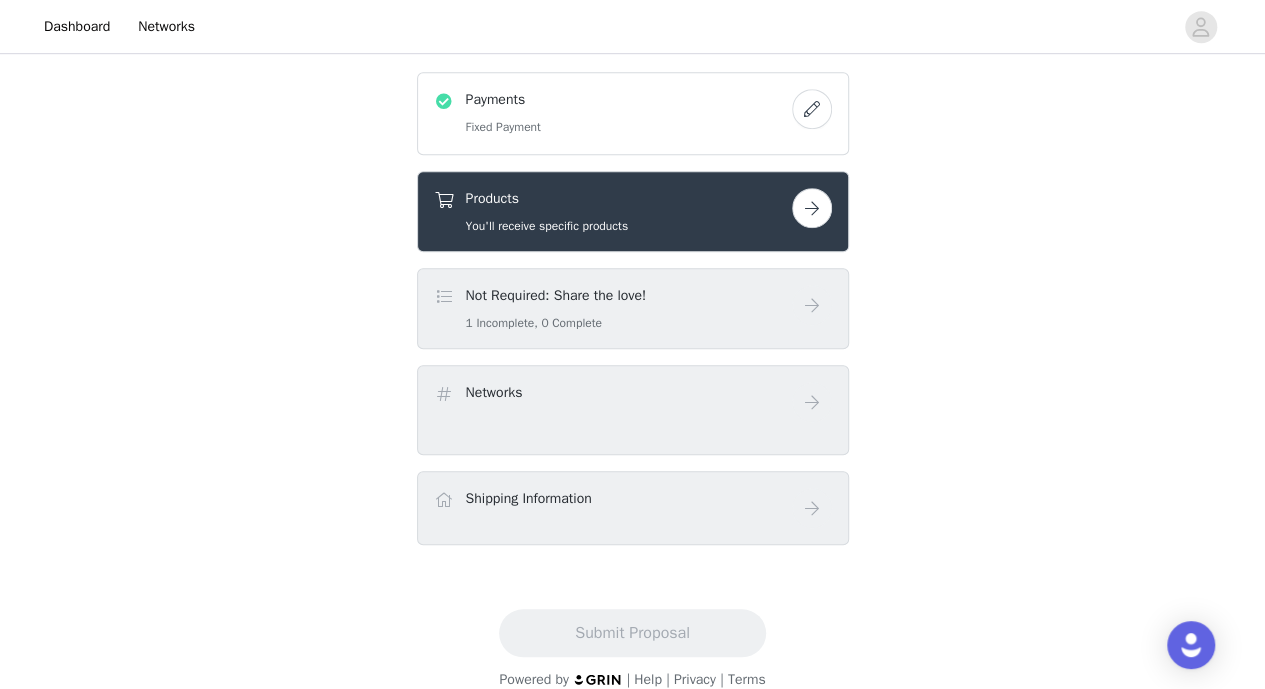 scroll, scrollTop: 588, scrollLeft: 0, axis: vertical 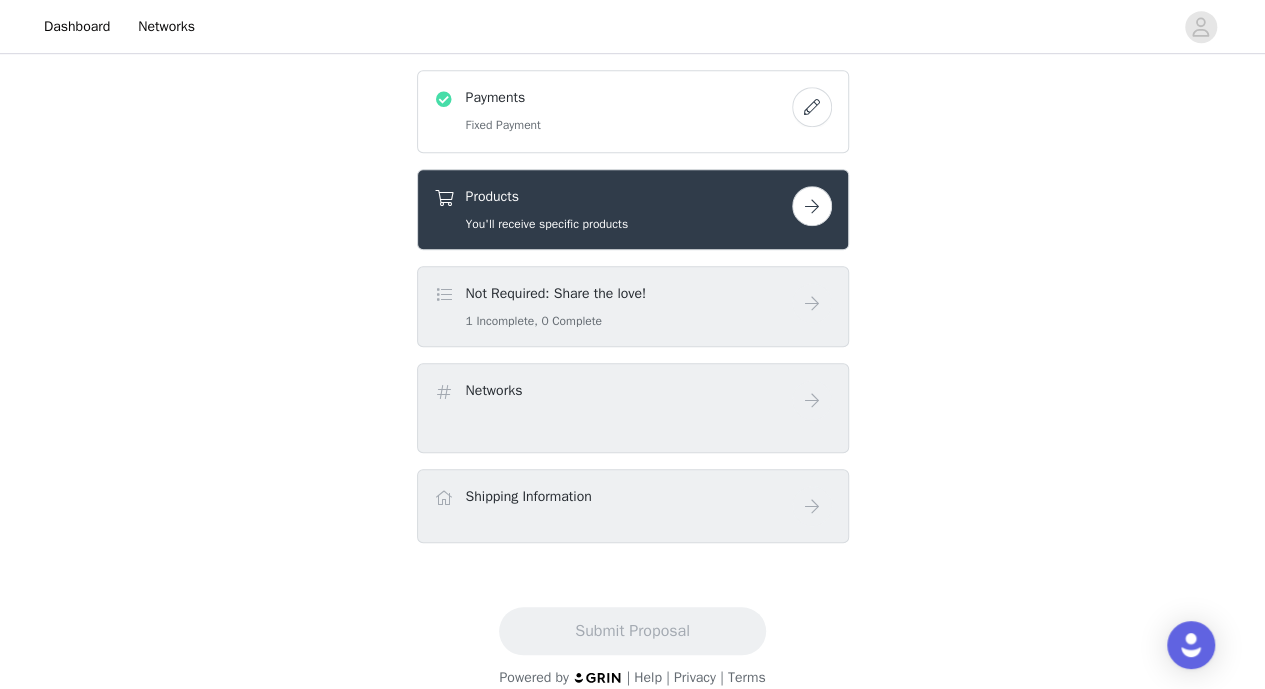 click on "Not Required: Share the love!   1 Incomplete, 0 Complete" at bounding box center (556, 306) 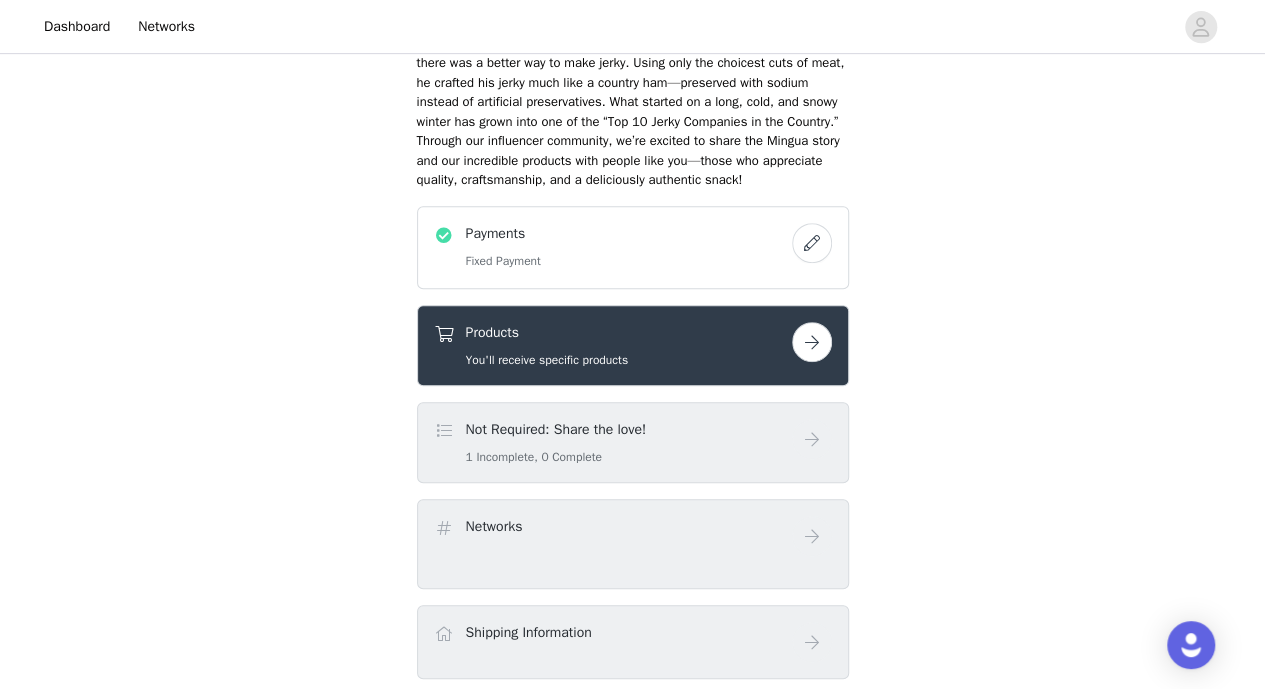 scroll, scrollTop: 420, scrollLeft: 0, axis: vertical 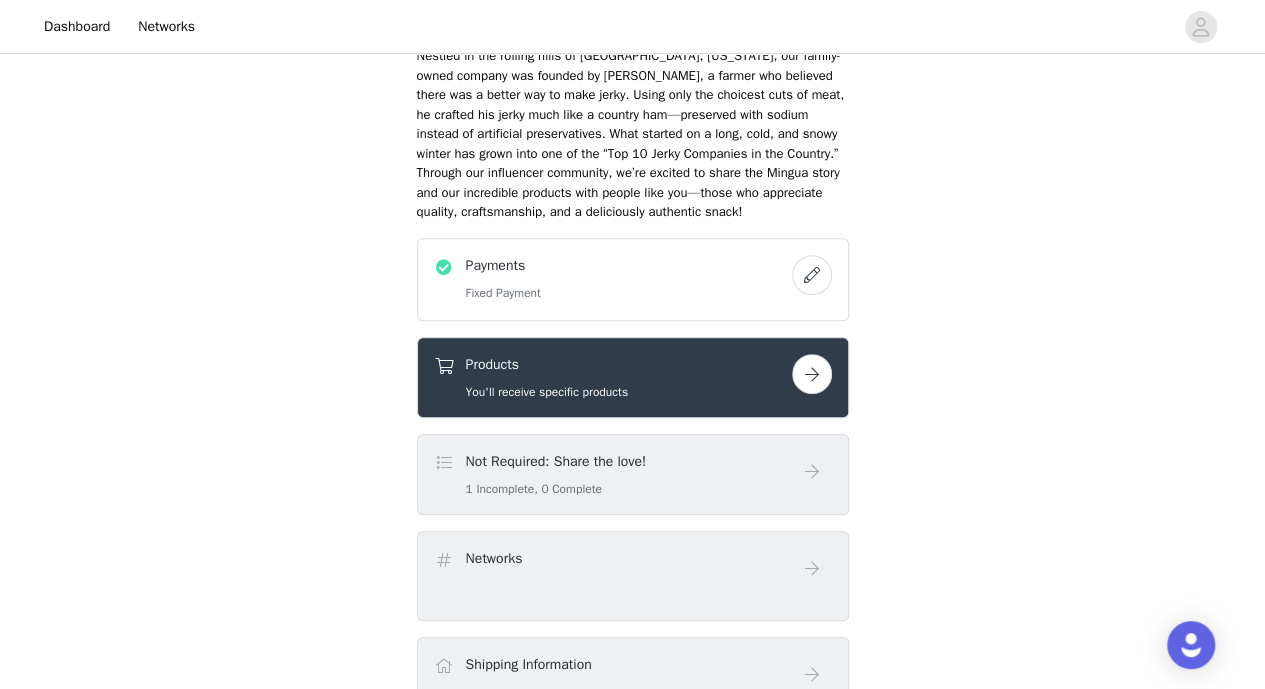 click on "Payments   Fixed Payment" at bounding box center [613, 279] 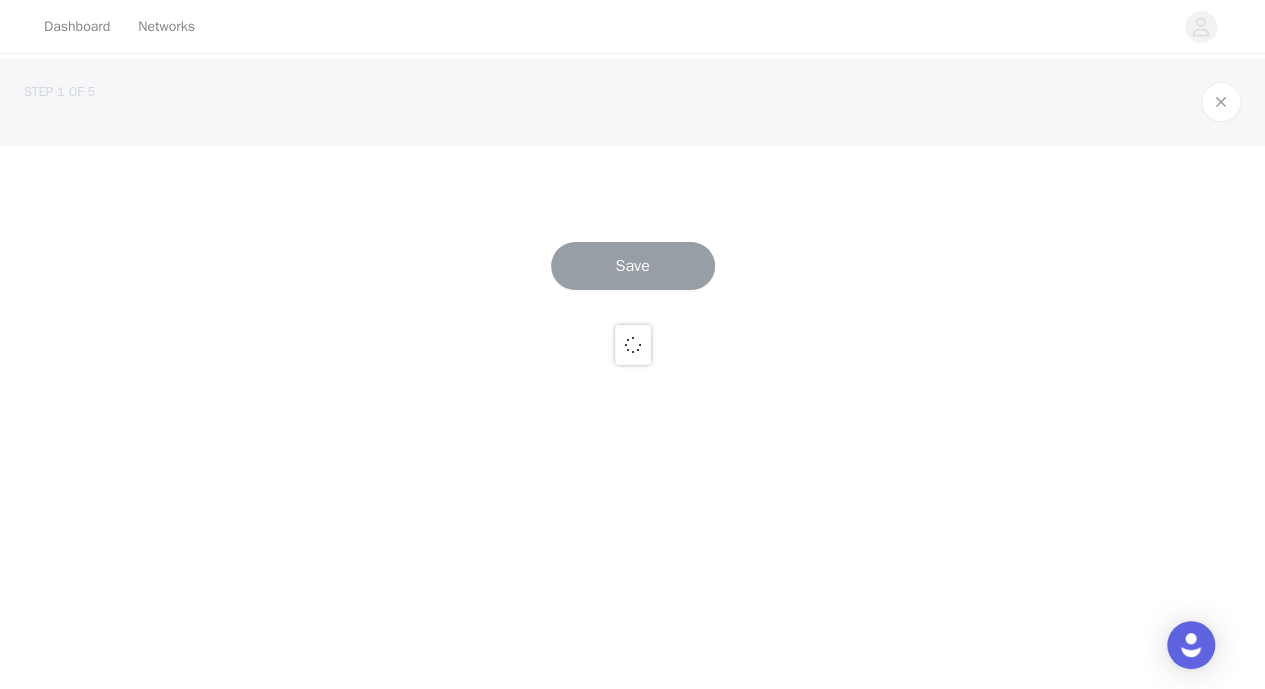 scroll, scrollTop: 0, scrollLeft: 0, axis: both 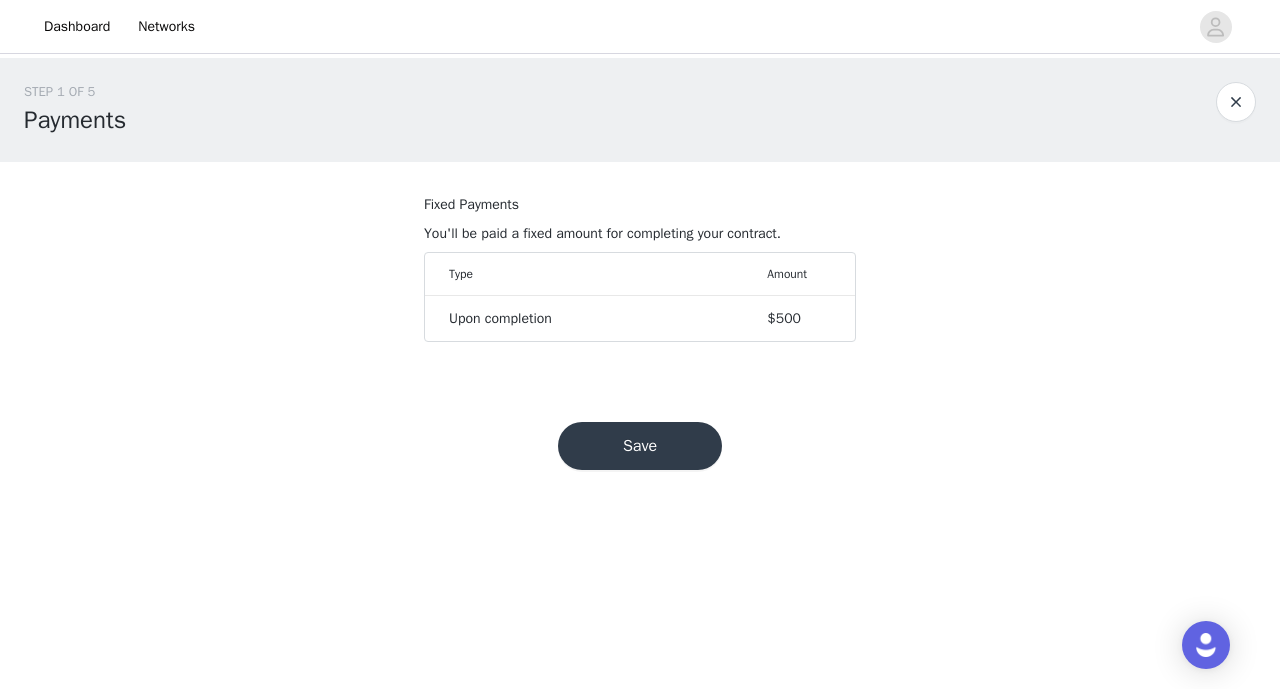 click on "Save" at bounding box center [640, 446] 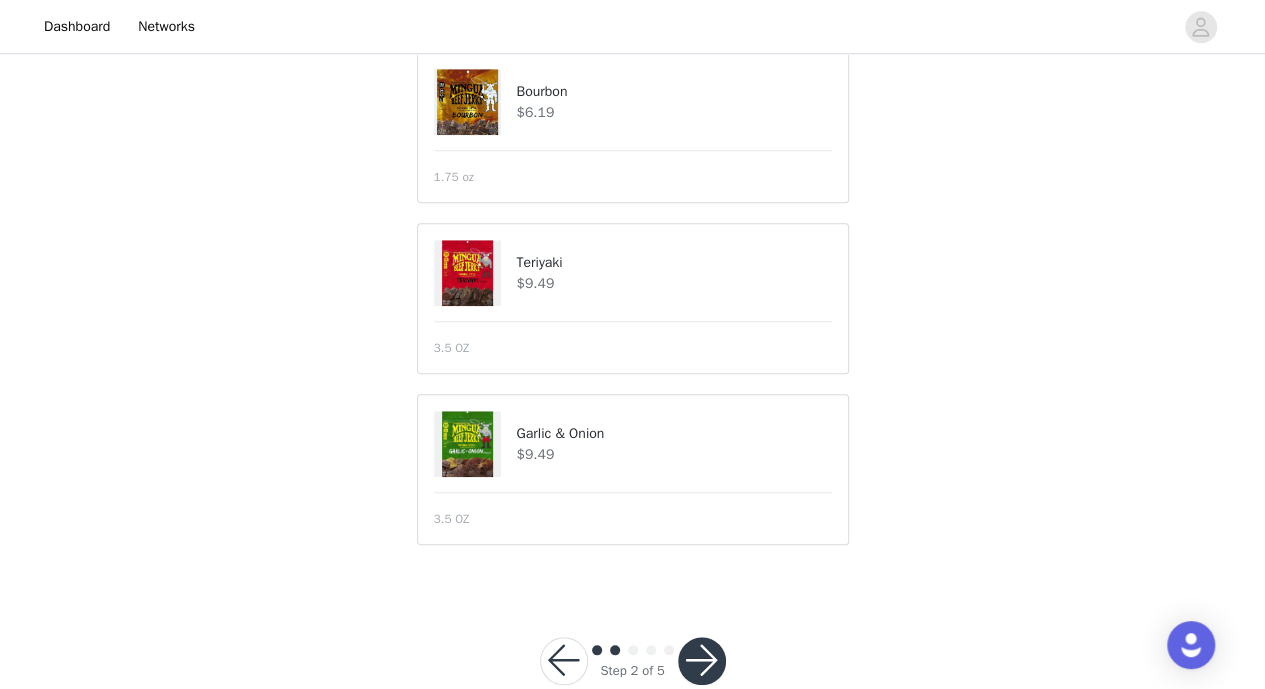 scroll, scrollTop: 742, scrollLeft: 0, axis: vertical 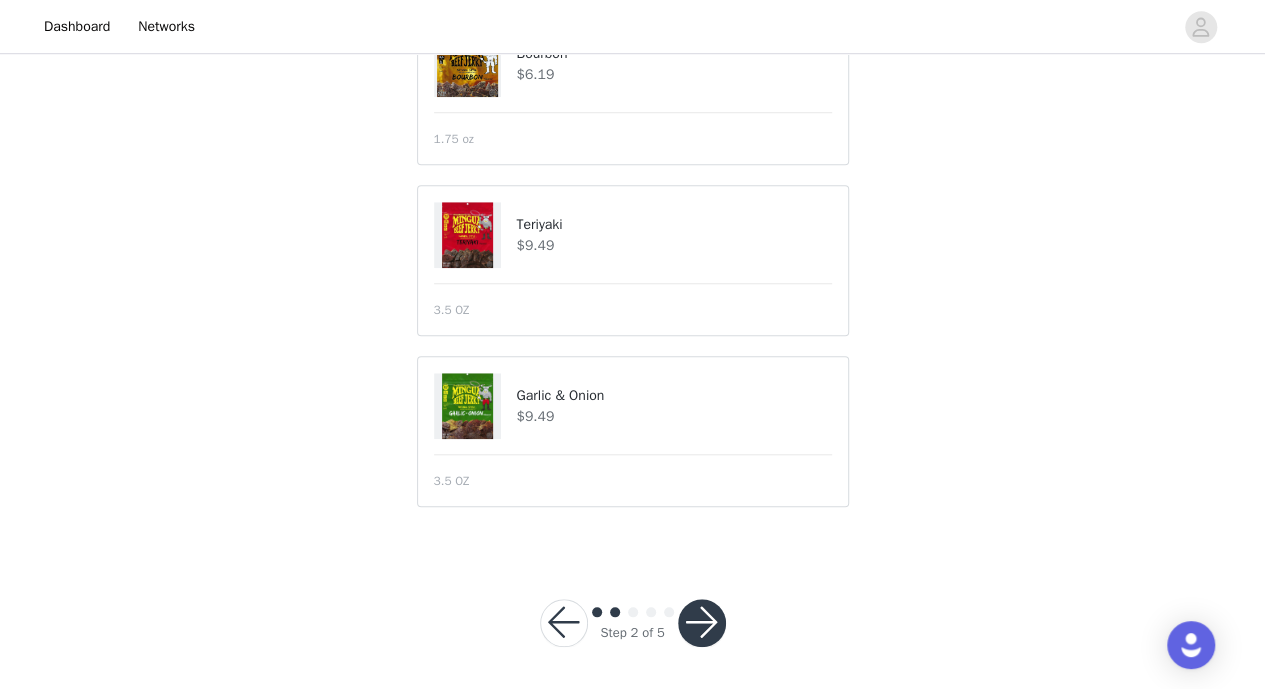 click at bounding box center [702, 623] 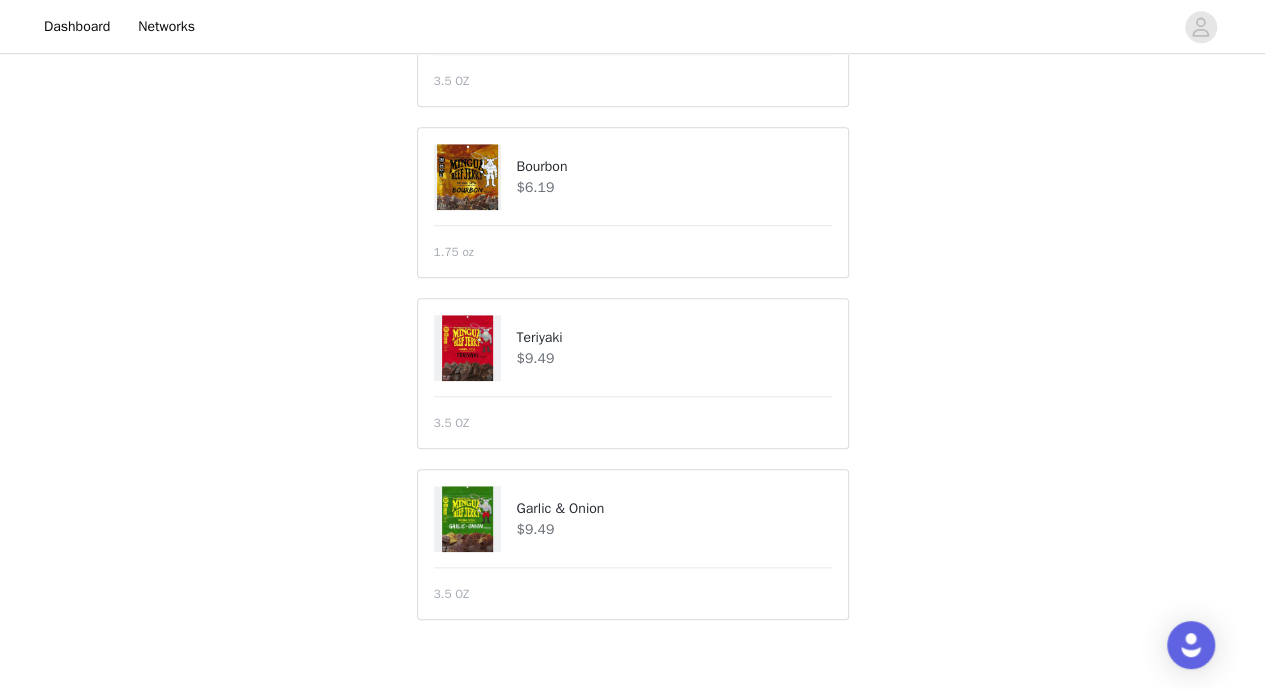 scroll, scrollTop: 854, scrollLeft: 0, axis: vertical 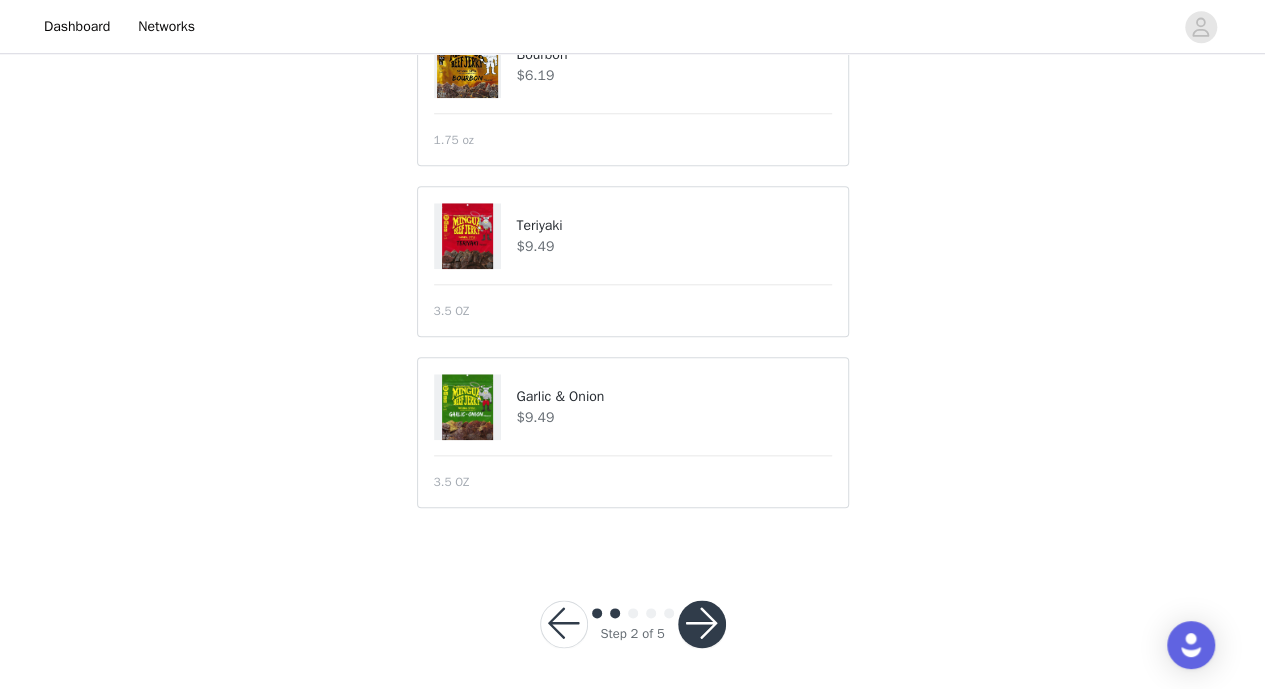 click at bounding box center (468, 407) 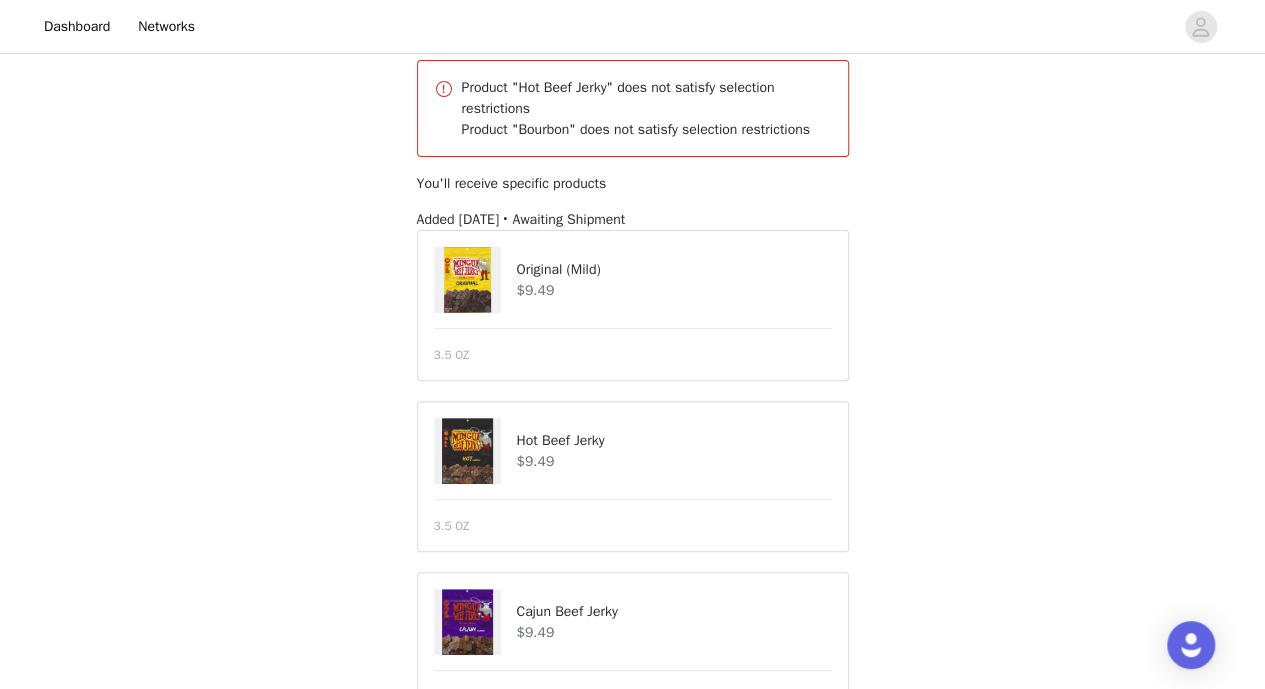scroll, scrollTop: 0, scrollLeft: 0, axis: both 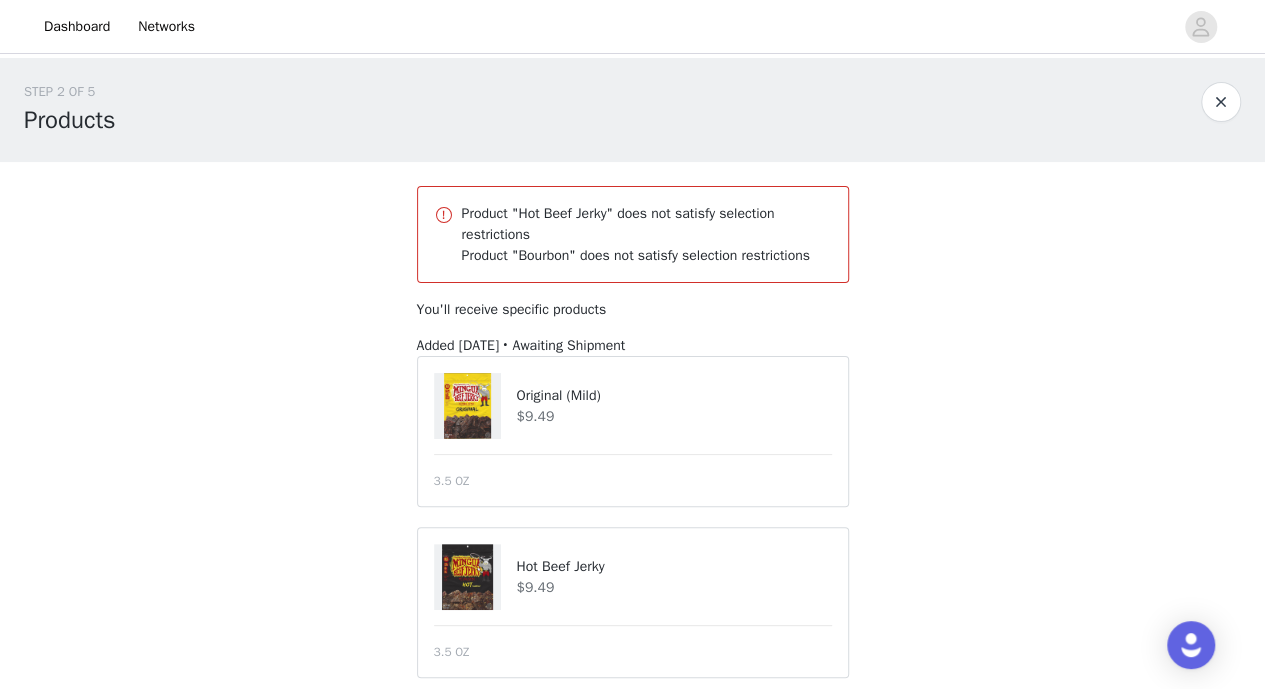 click at bounding box center (467, 406) 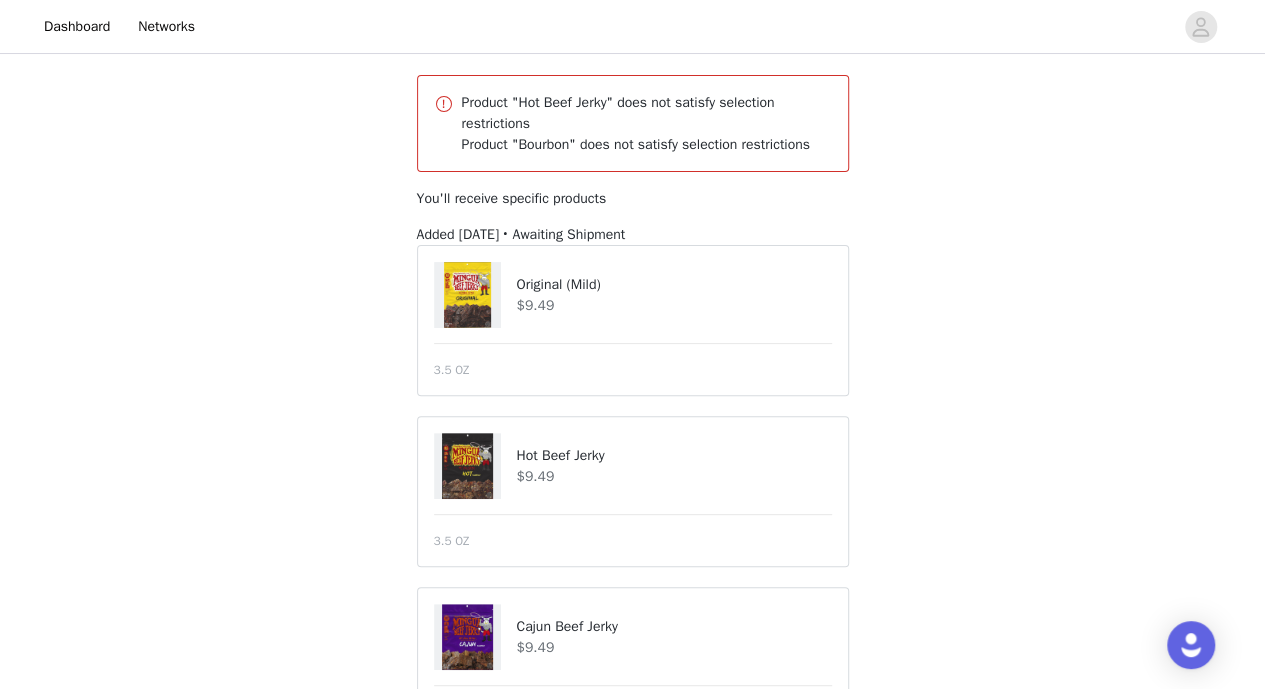 scroll, scrollTop: 118, scrollLeft: 0, axis: vertical 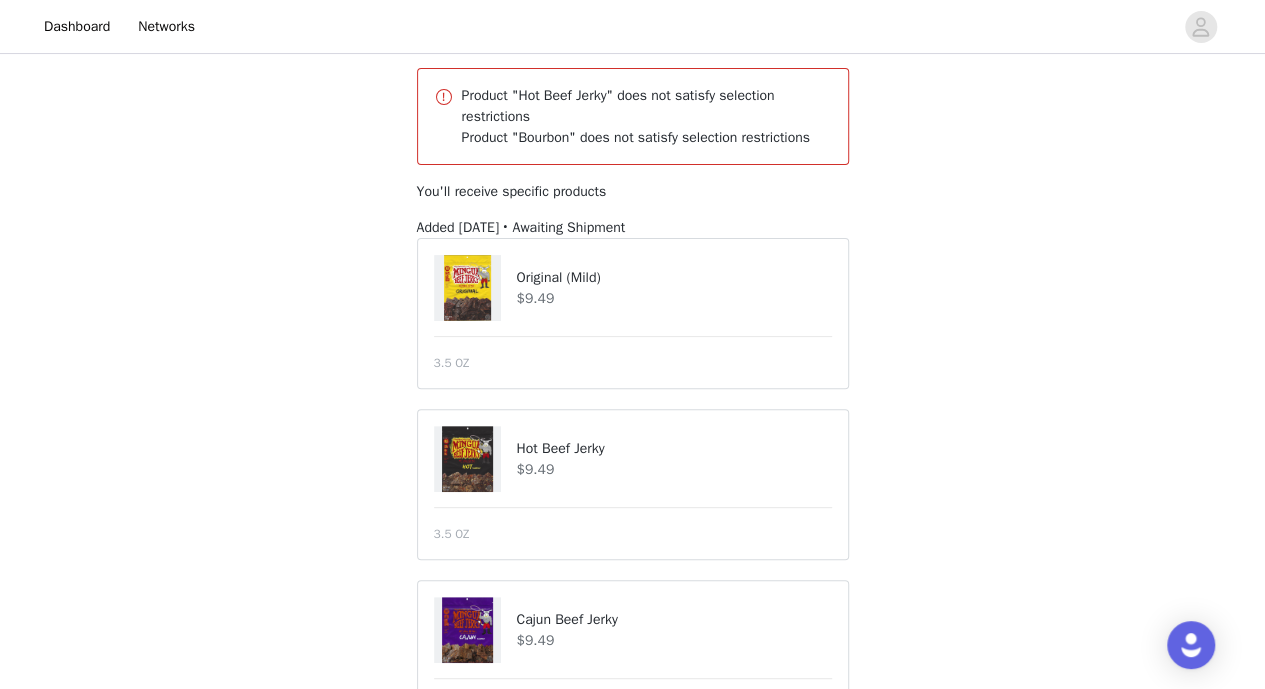 click at bounding box center [467, 459] 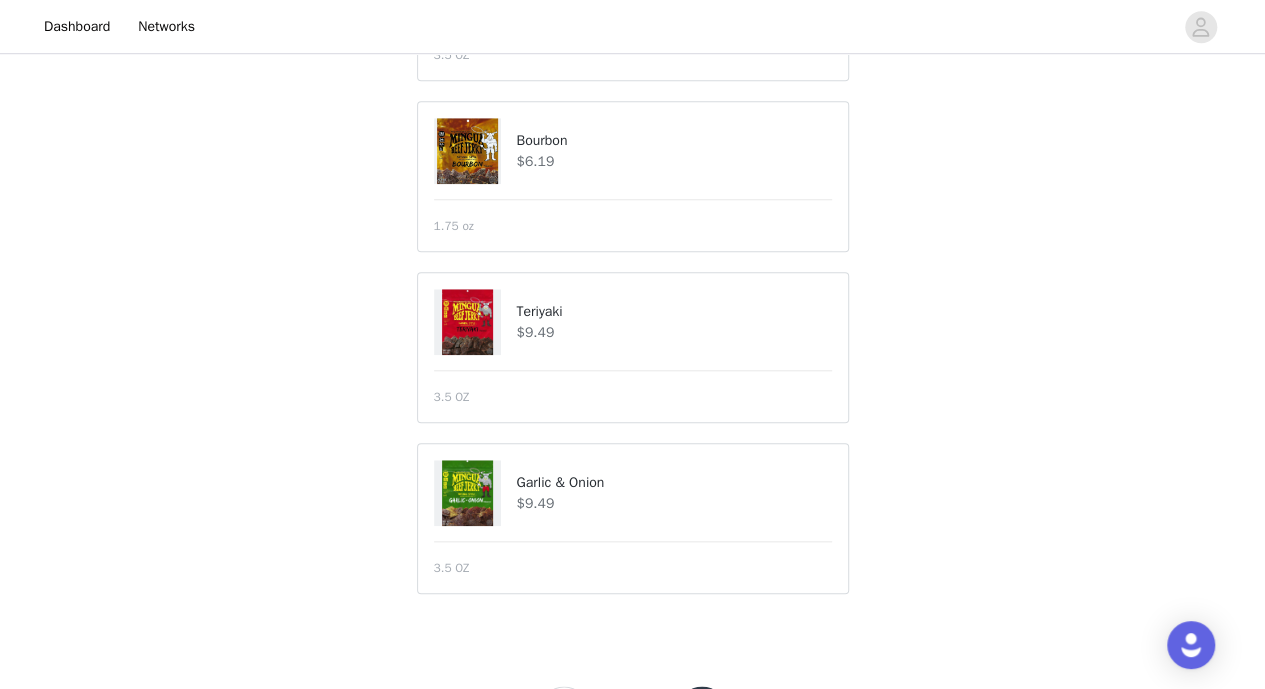 scroll, scrollTop: 855, scrollLeft: 0, axis: vertical 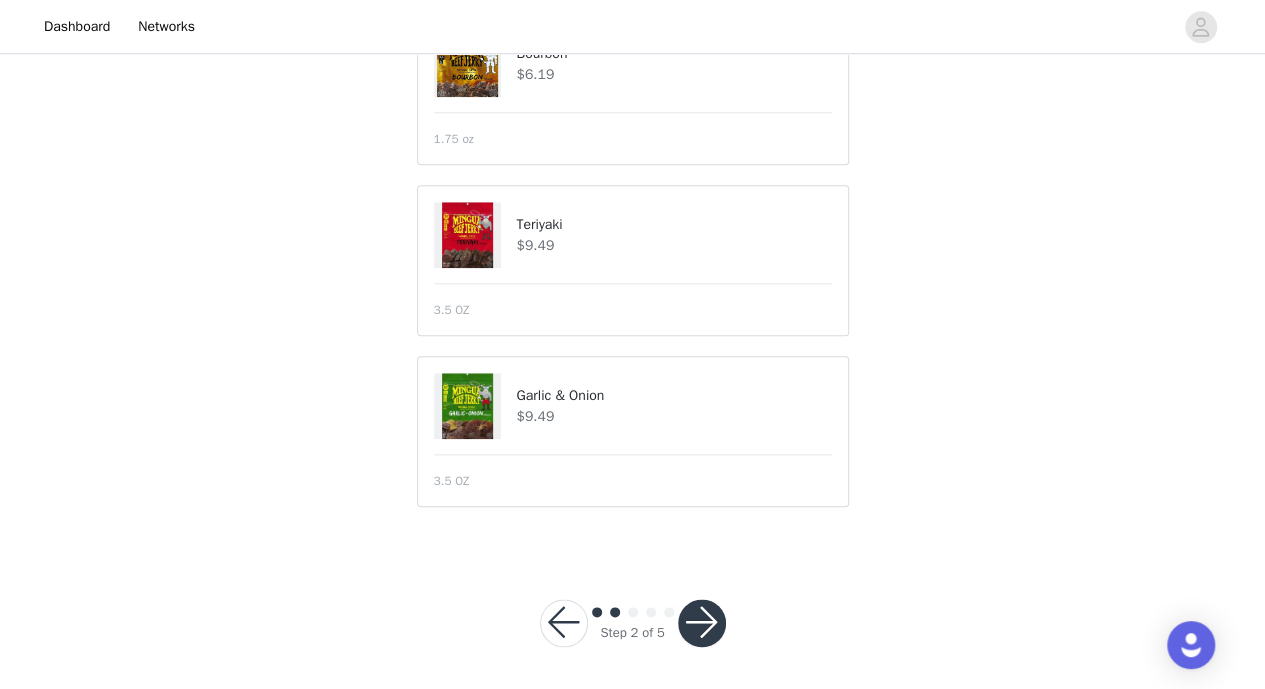 click at bounding box center [702, 623] 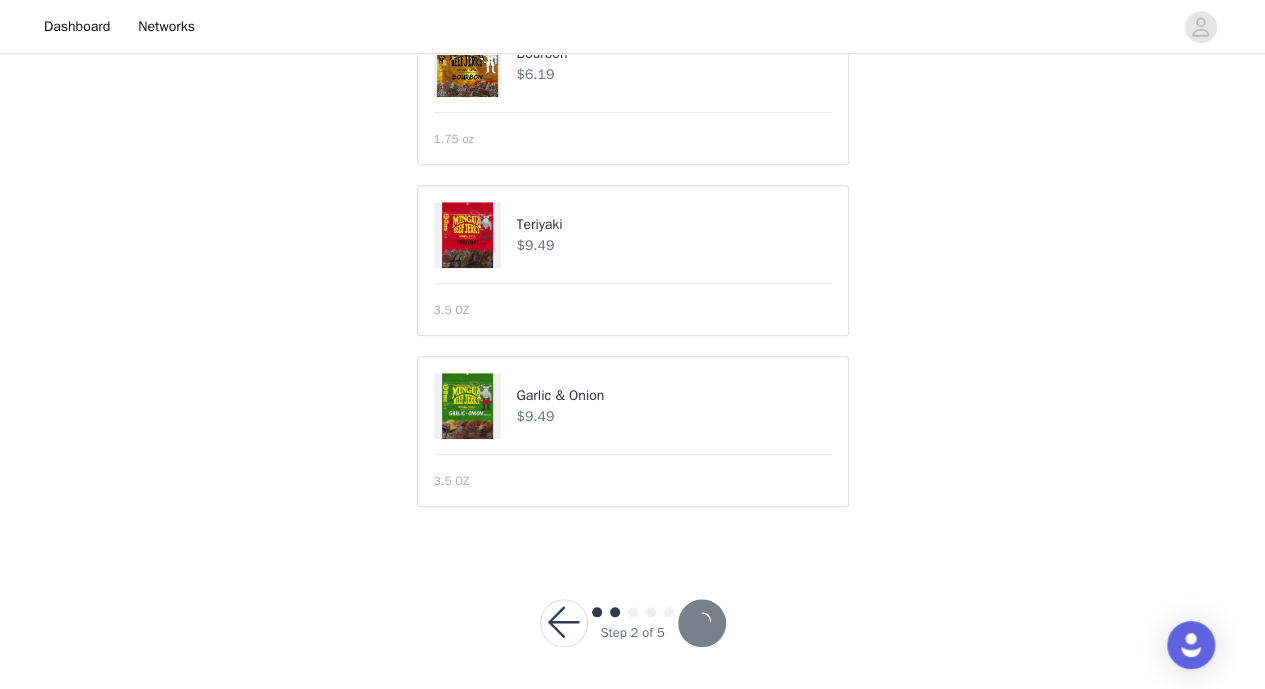 scroll, scrollTop: 855, scrollLeft: 0, axis: vertical 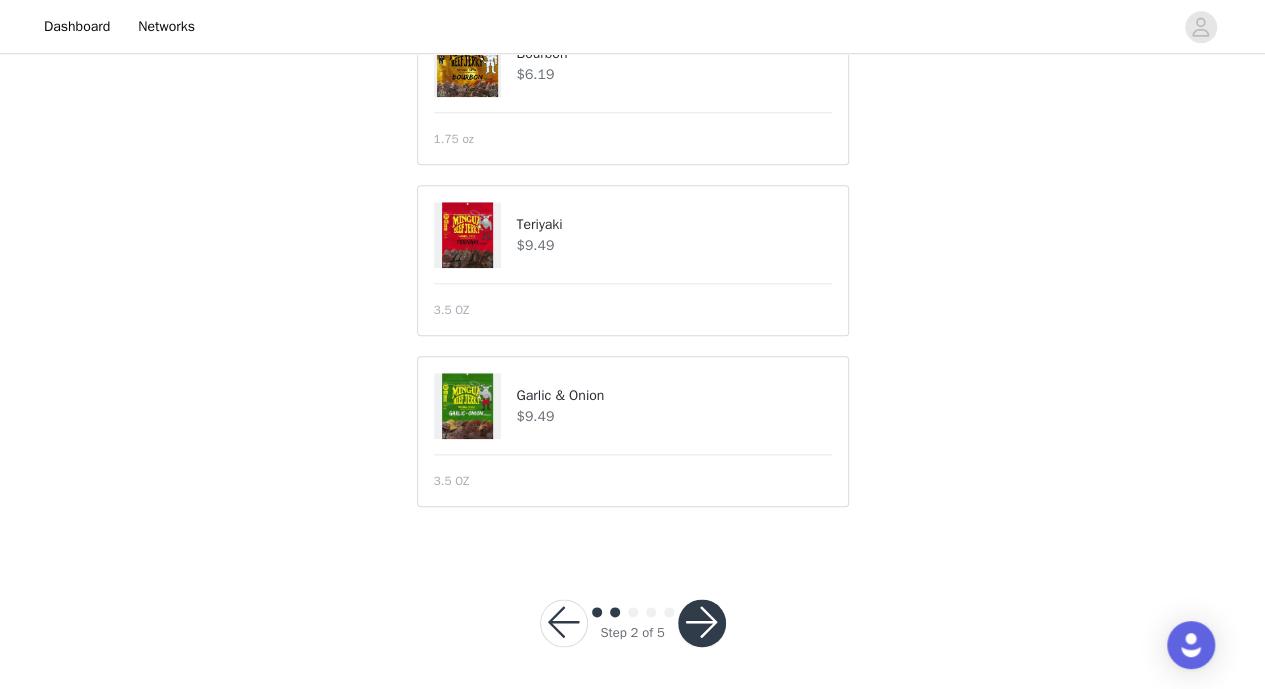 click at bounding box center (564, 623) 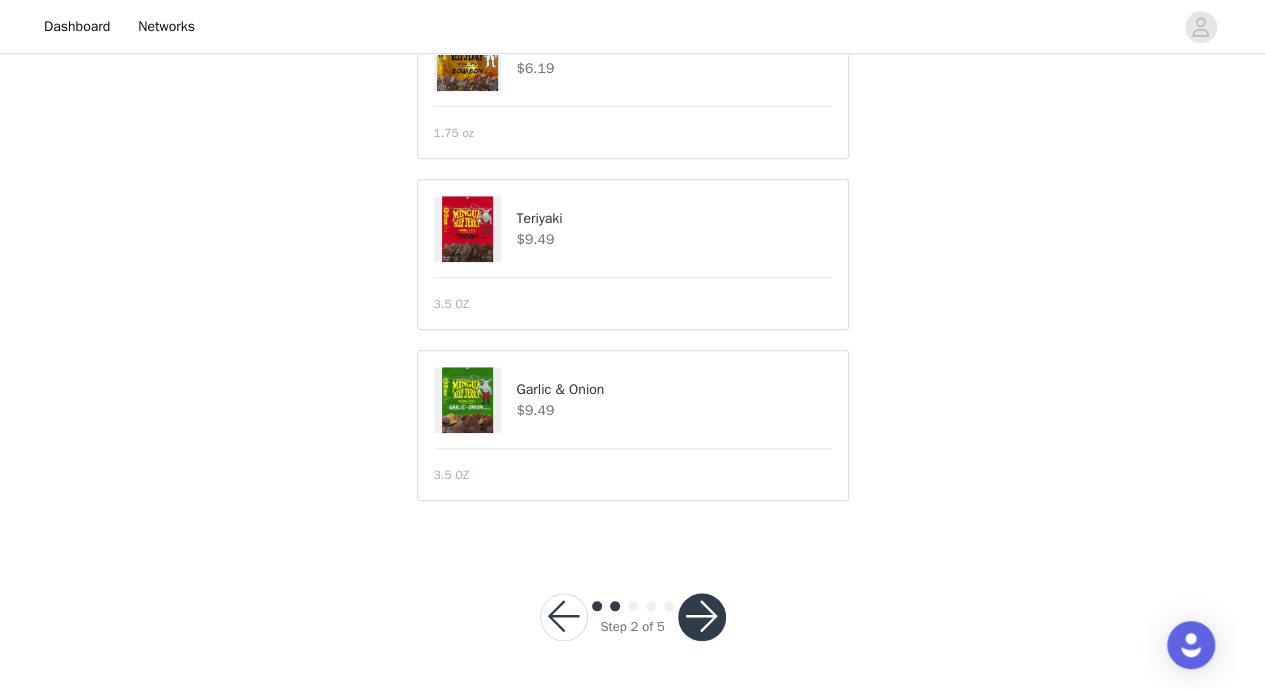 scroll, scrollTop: 742, scrollLeft: 0, axis: vertical 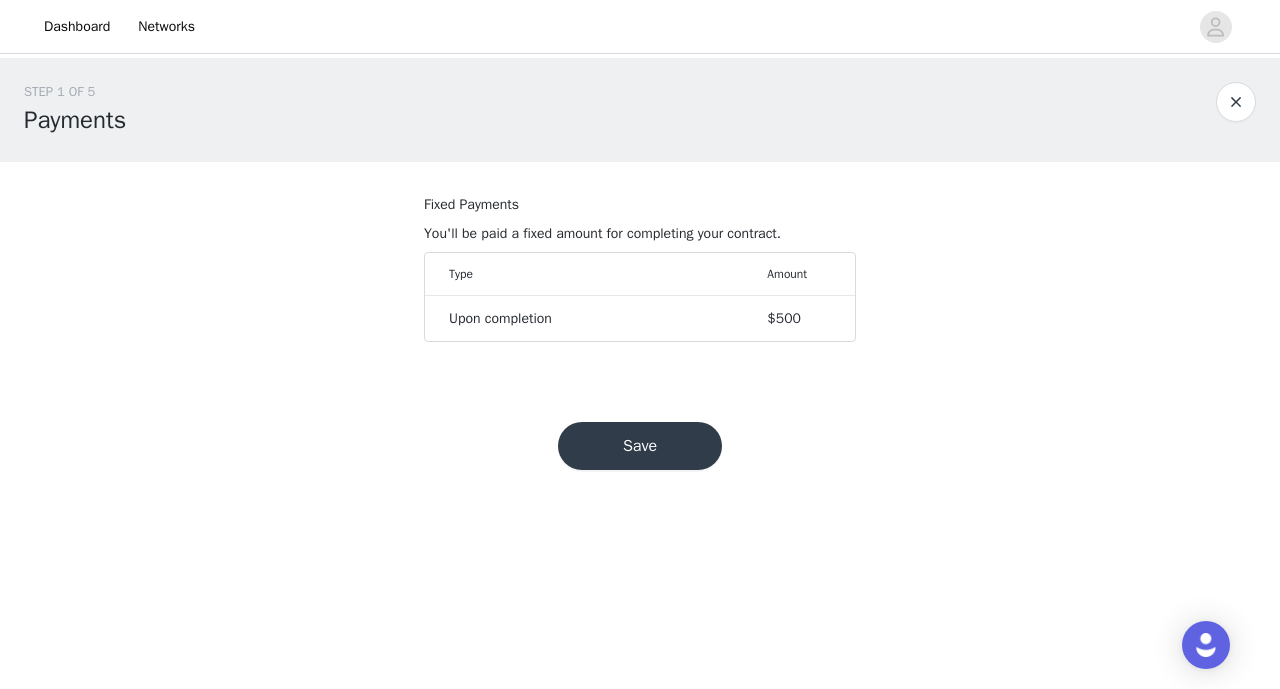 click at bounding box center [1236, 102] 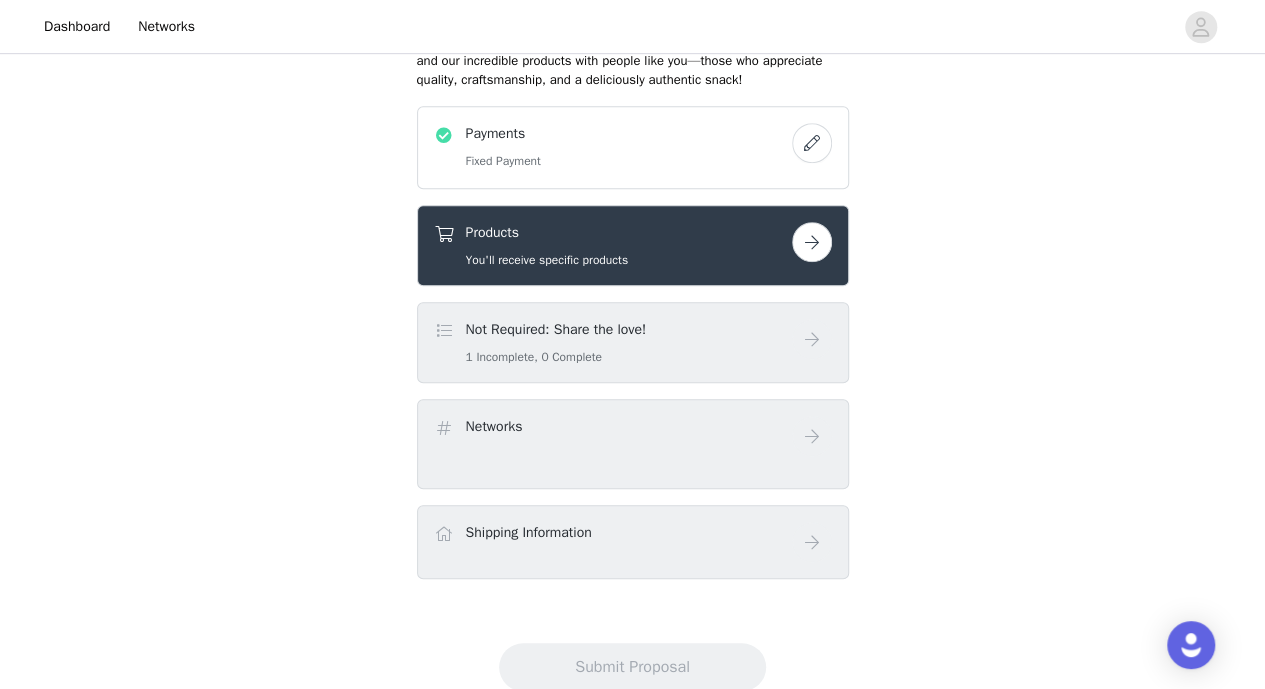 scroll, scrollTop: 554, scrollLeft: 0, axis: vertical 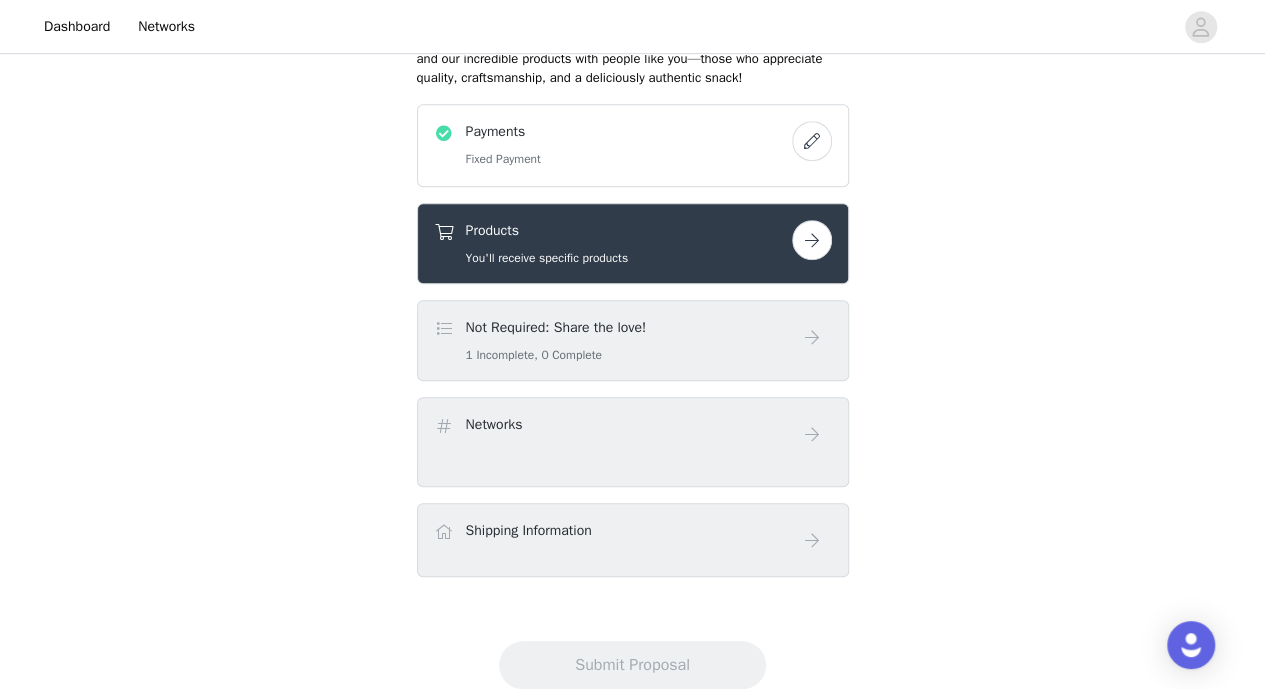 click on "Networks" at bounding box center [633, 434] 